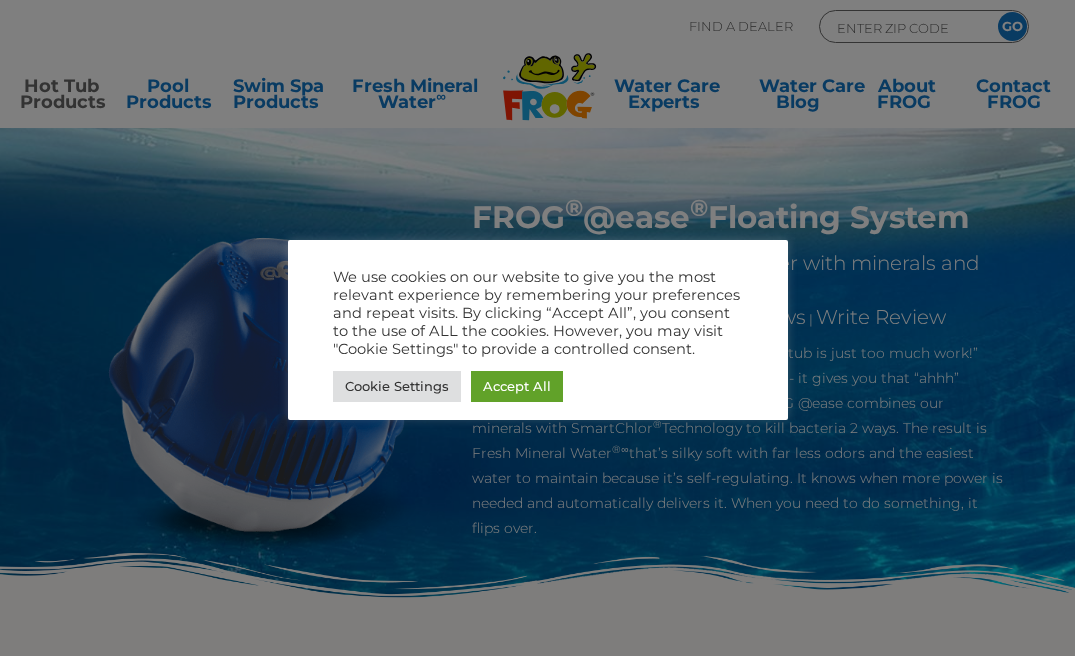 scroll, scrollTop: 0, scrollLeft: 0, axis: both 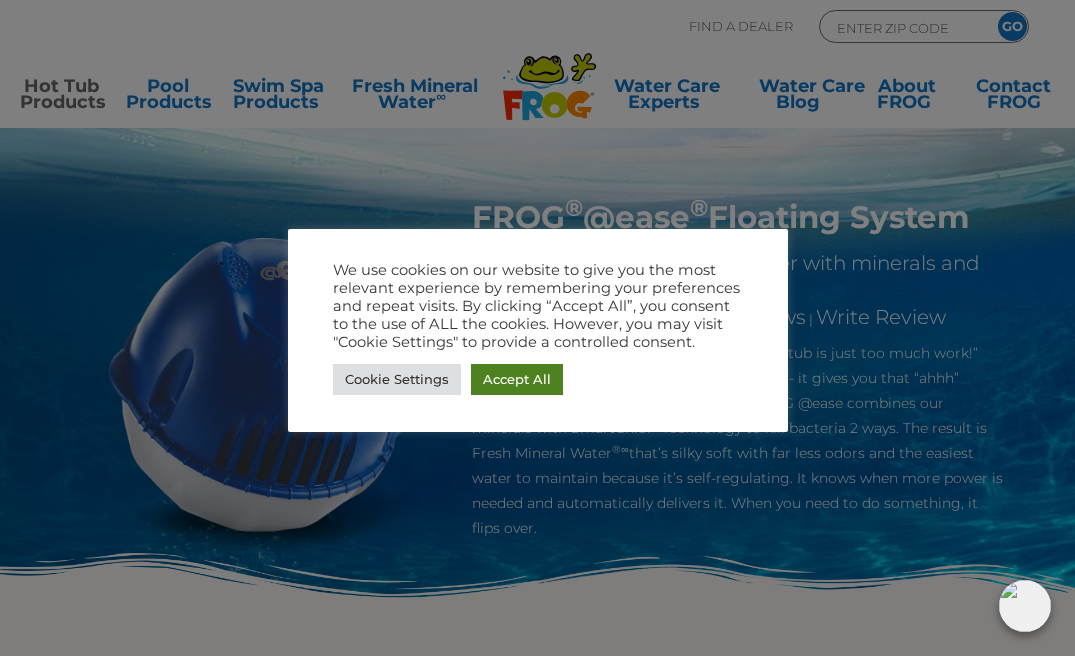 click on "Accept All" at bounding box center (517, 379) 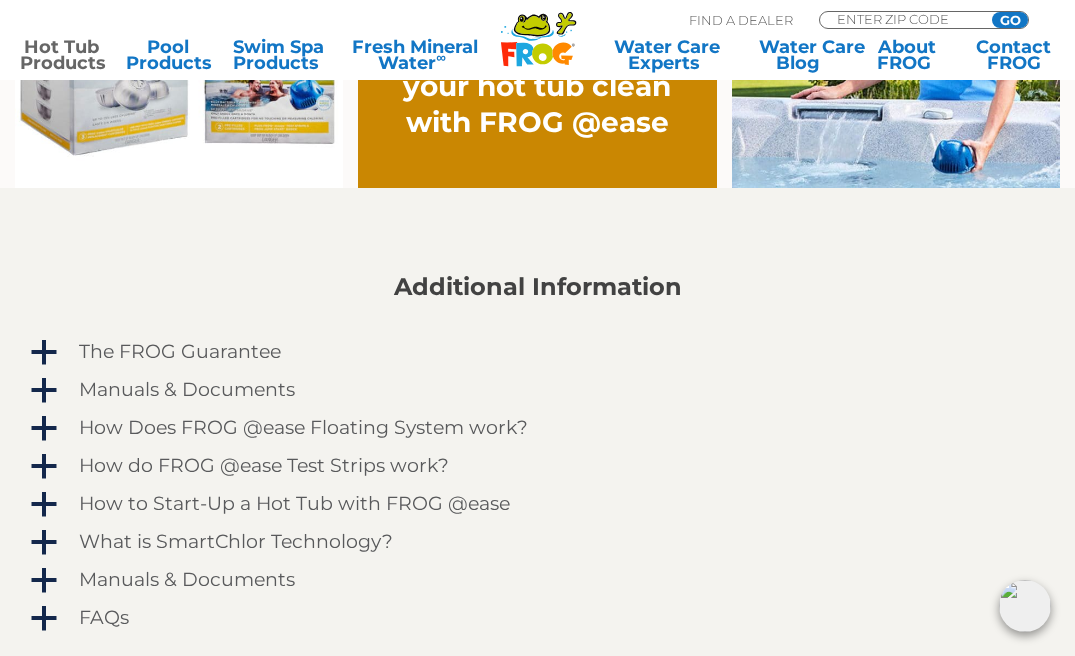 scroll, scrollTop: 1471, scrollLeft: 0, axis: vertical 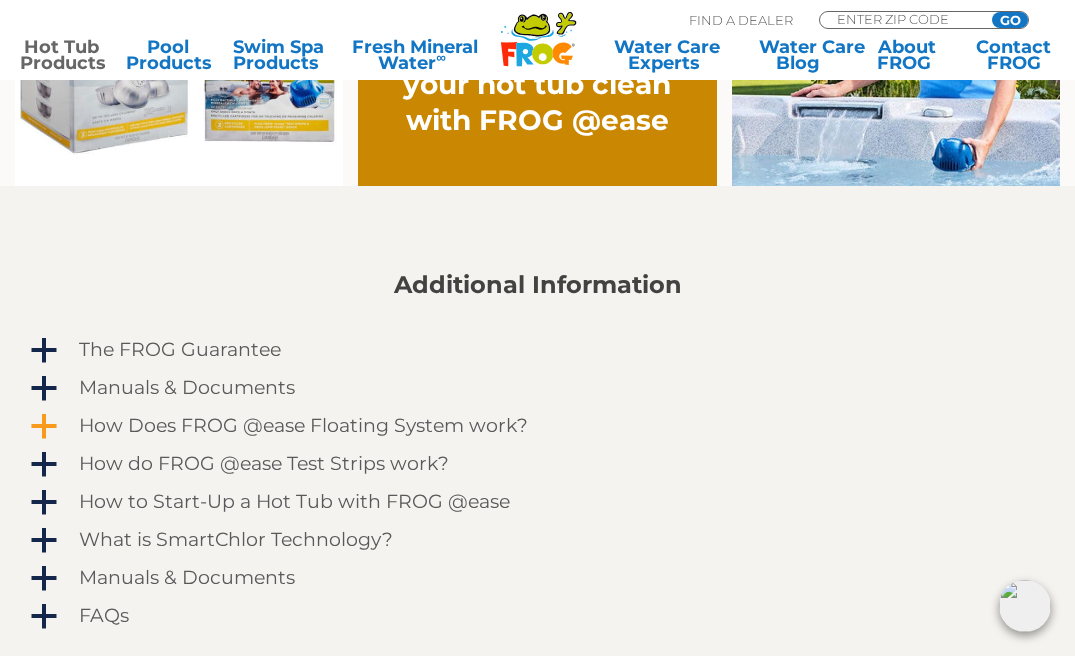 click on "How Does FROG @ease Floating System work?" at bounding box center [303, 426] 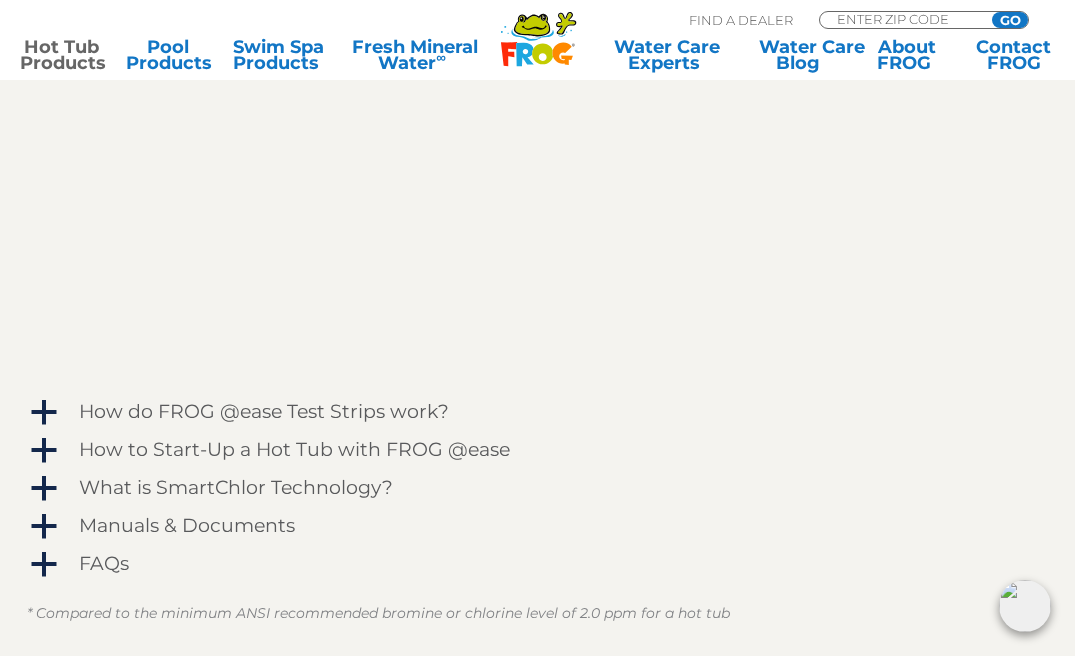 scroll, scrollTop: 2061, scrollLeft: 0, axis: vertical 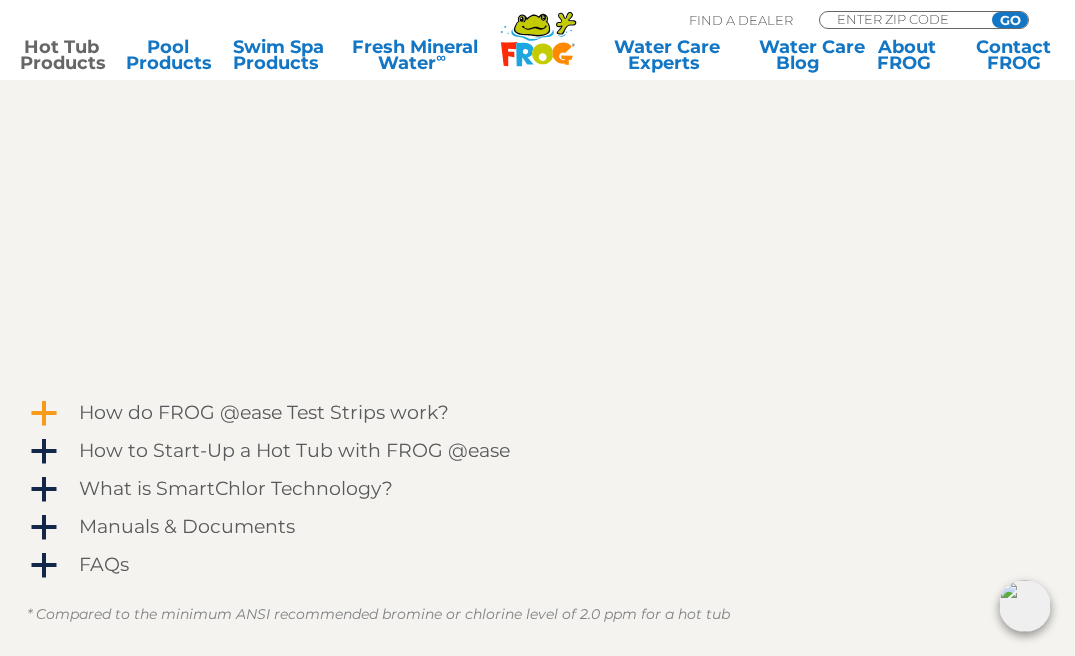 click on "How do FROG @ease Test Strips work?" at bounding box center [264, 413] 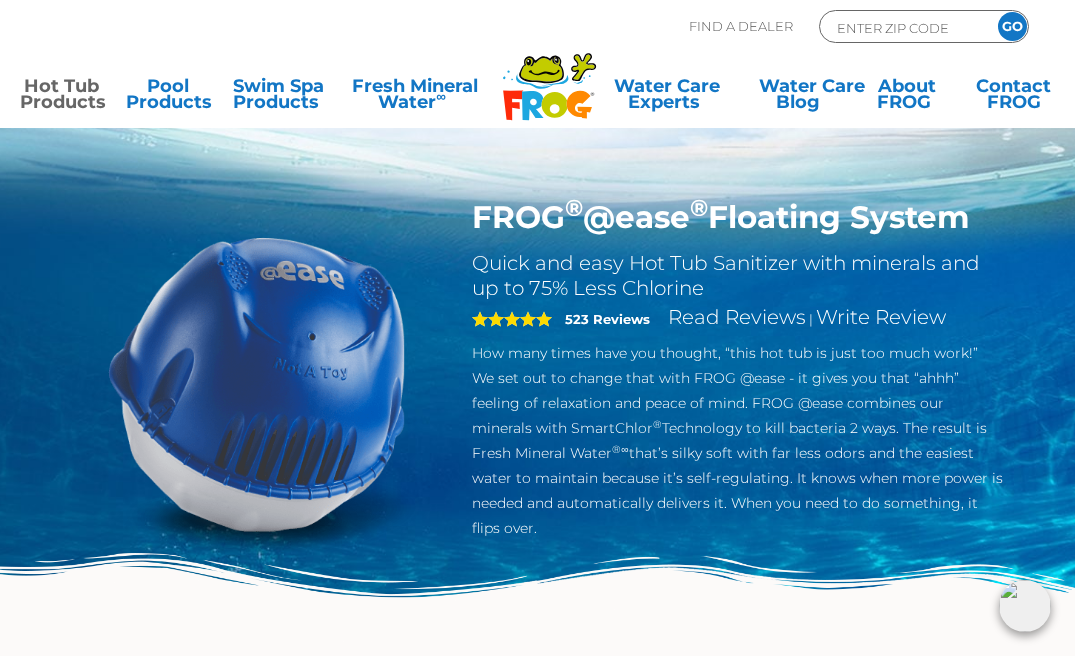 scroll, scrollTop: 0, scrollLeft: 0, axis: both 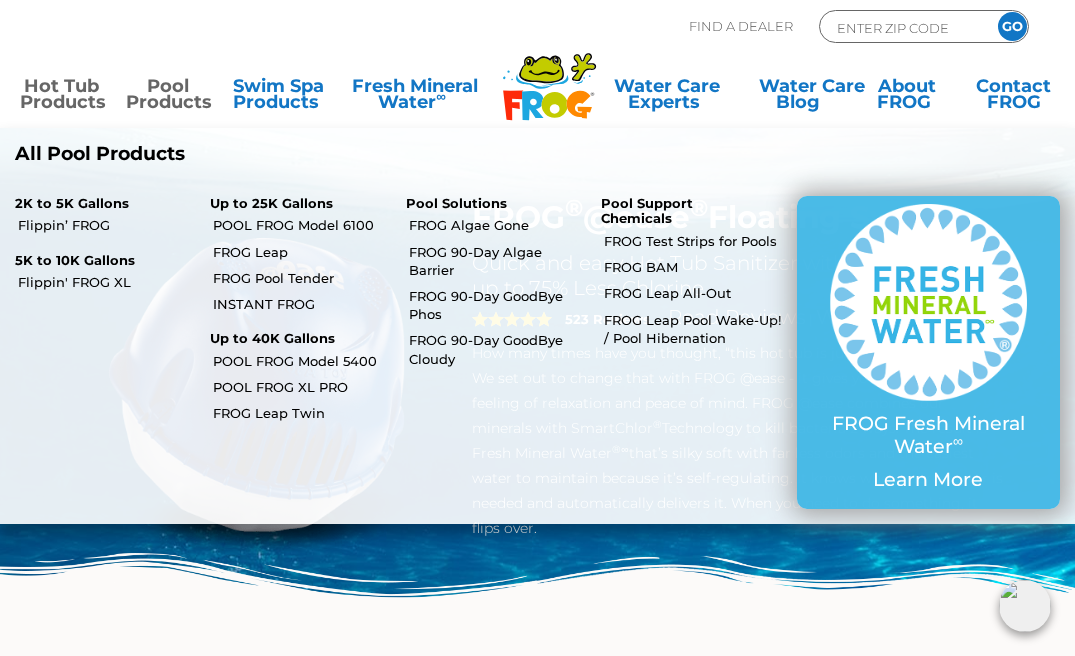 click on "Pool  Products" at bounding box center [167, 98] 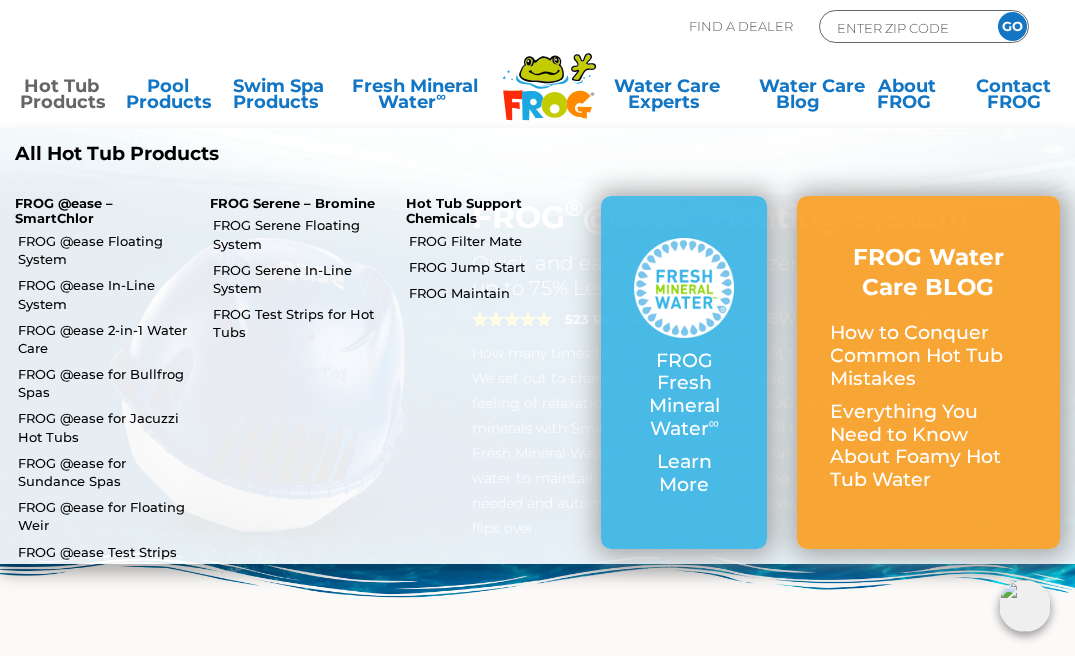 click on "Hot Tub  Products" at bounding box center (61, 98) 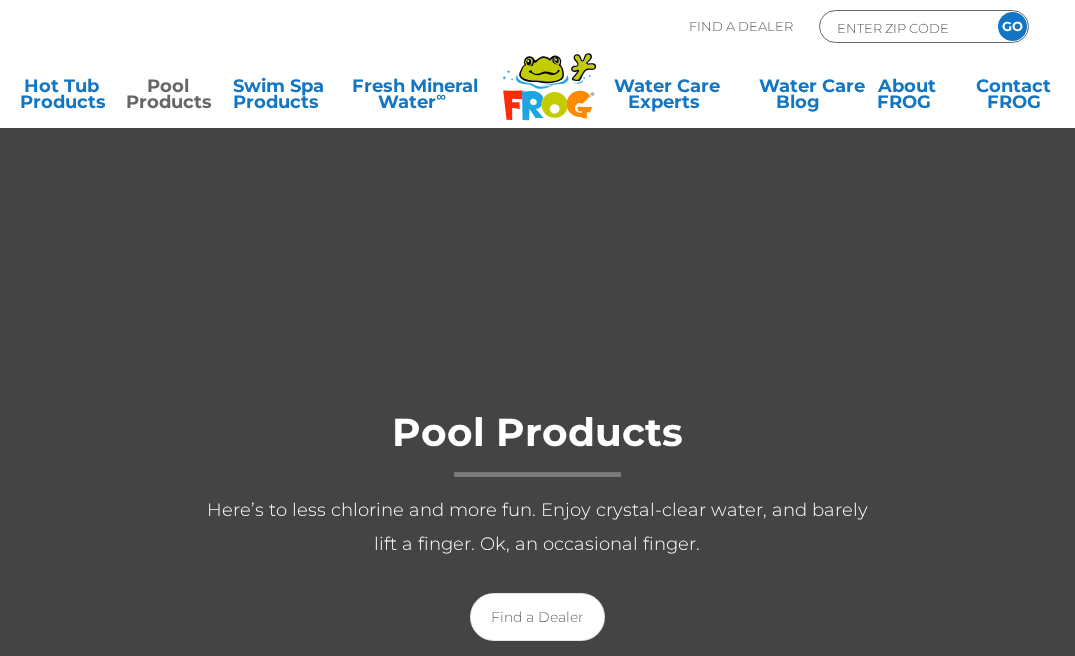 scroll, scrollTop: 0, scrollLeft: 0, axis: both 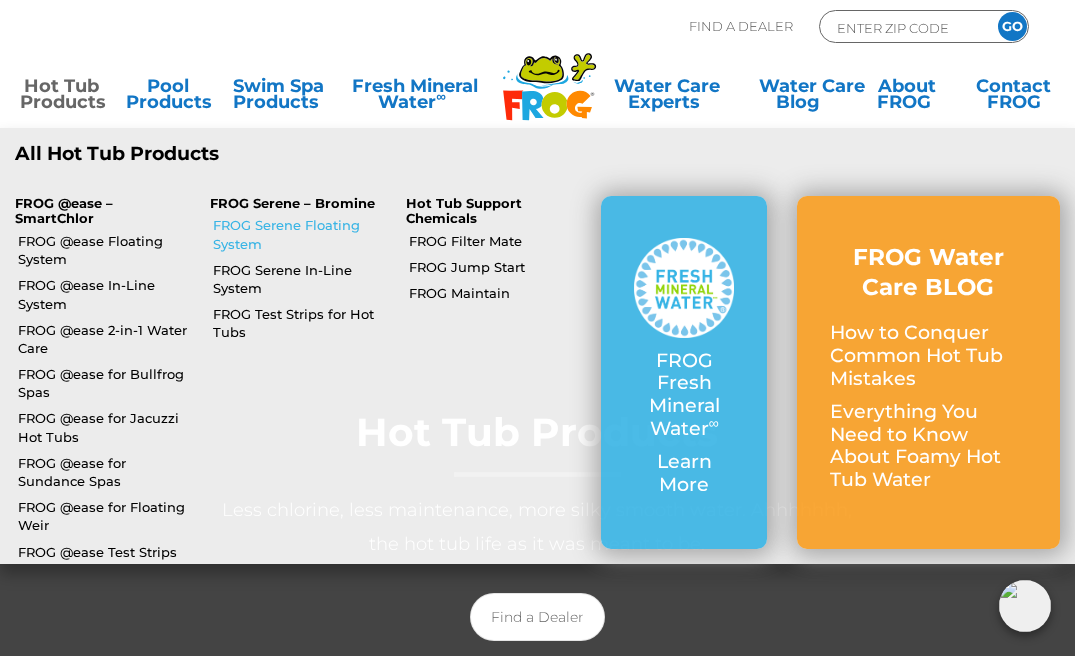 click on "FROG Serene Floating System" at bounding box center (301, 234) 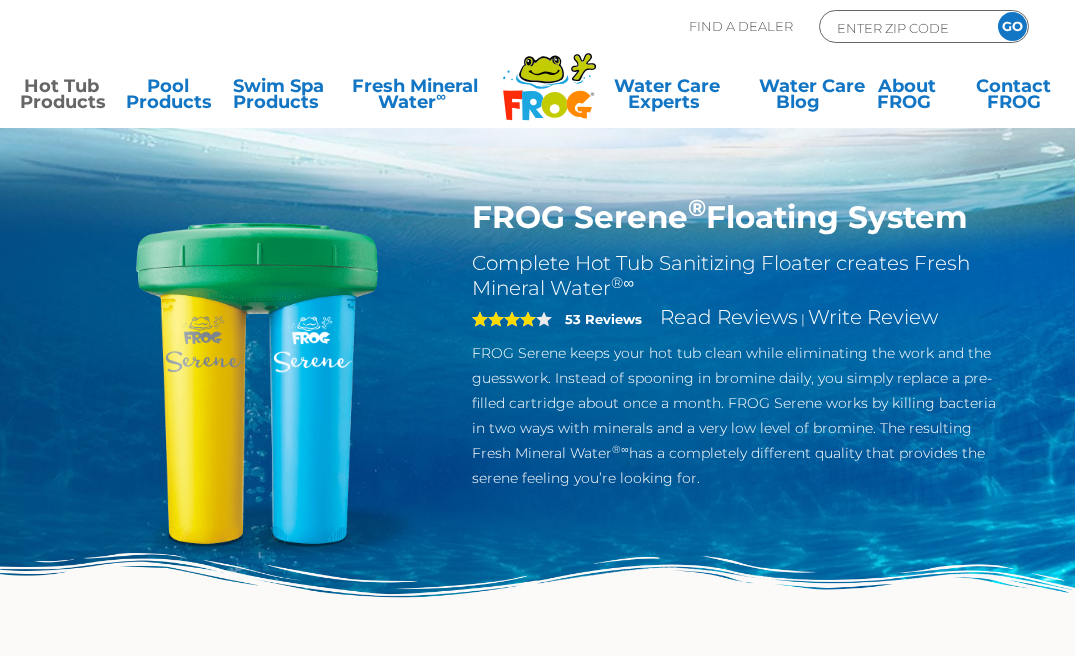 scroll, scrollTop: 0, scrollLeft: 0, axis: both 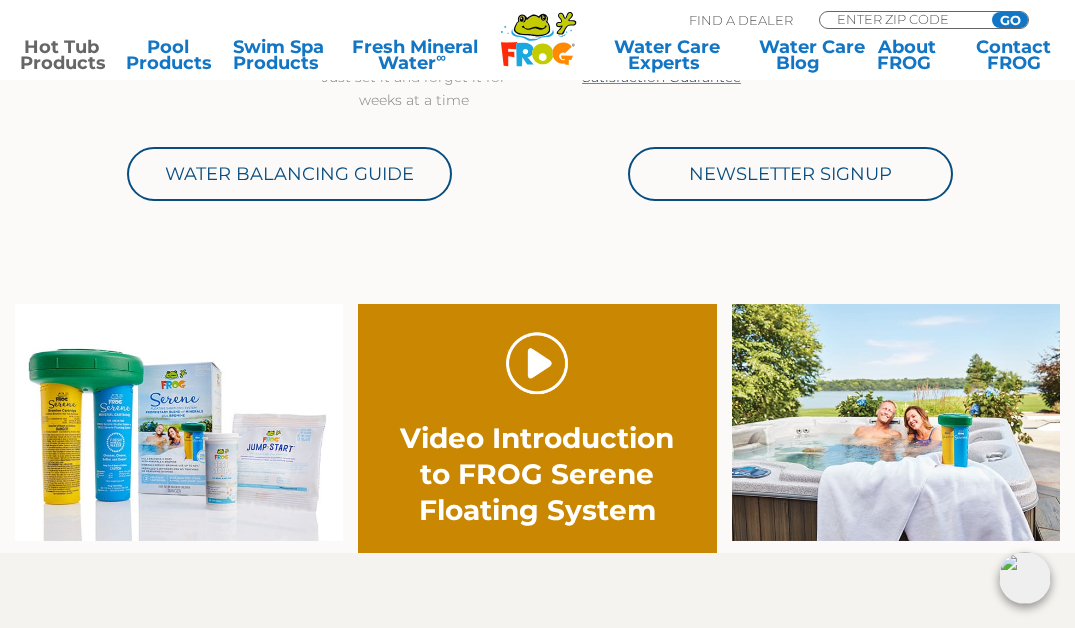 click on "." at bounding box center [537, 363] 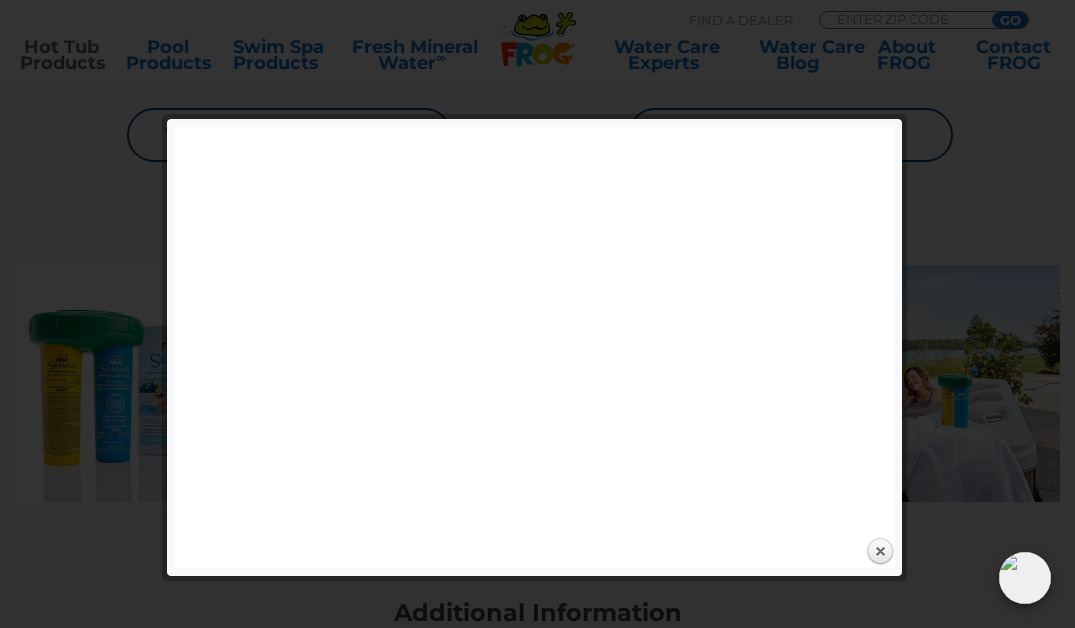 scroll, scrollTop: 995, scrollLeft: 0, axis: vertical 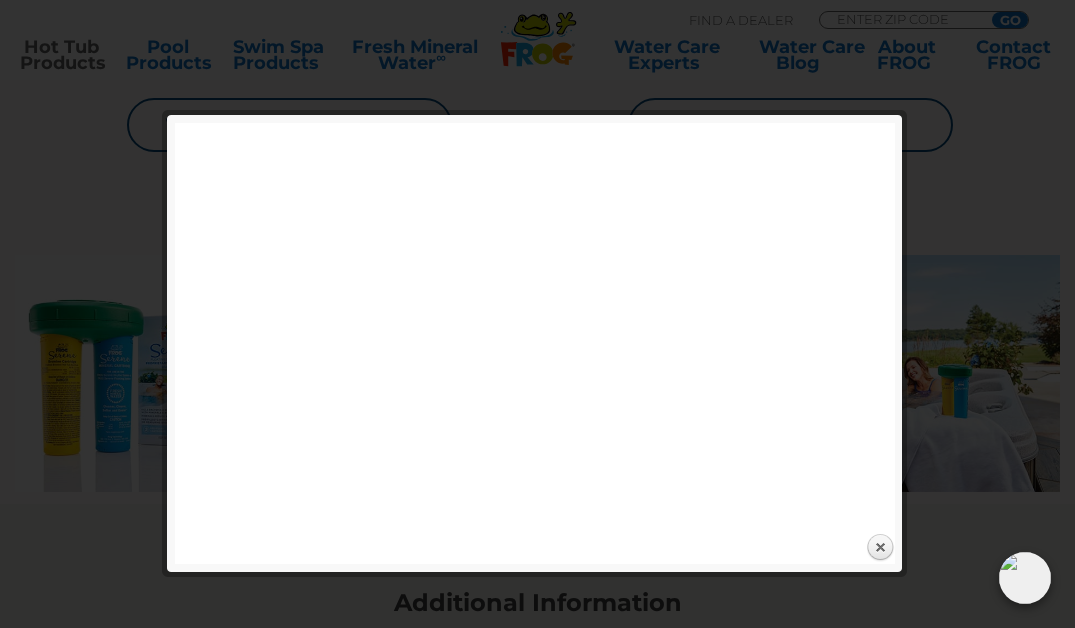 click at bounding box center (537, 1168) 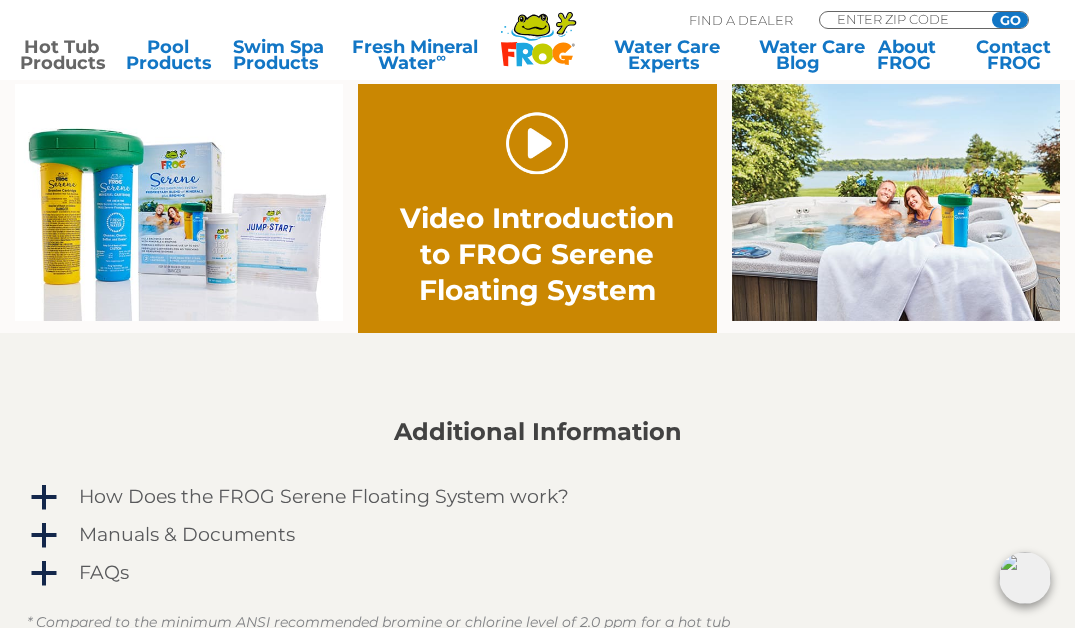 scroll, scrollTop: 1205, scrollLeft: 0, axis: vertical 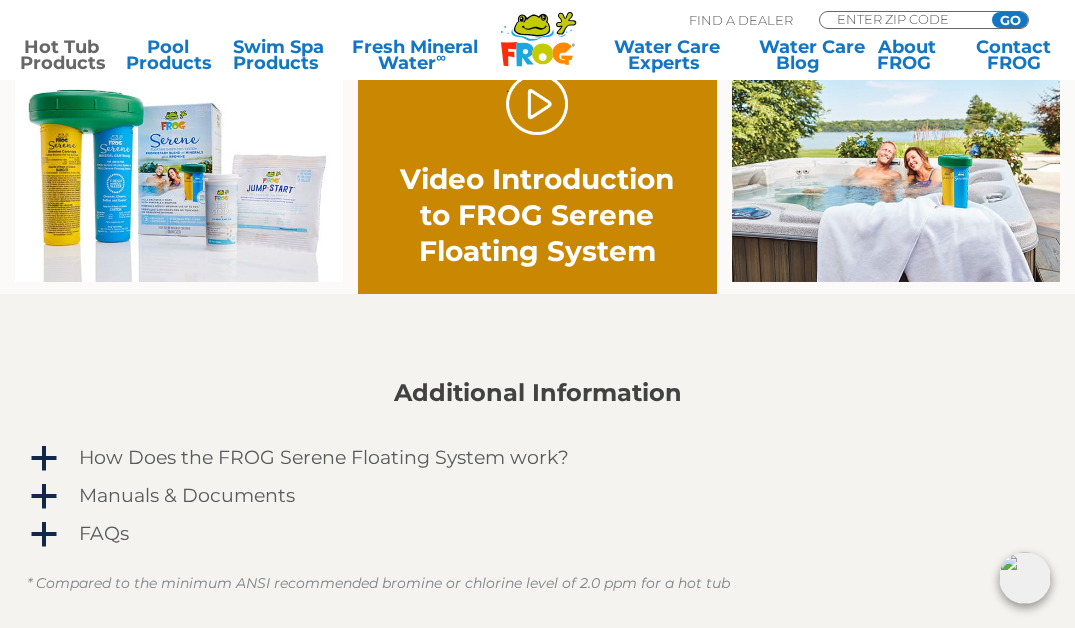 click at bounding box center [896, 163] 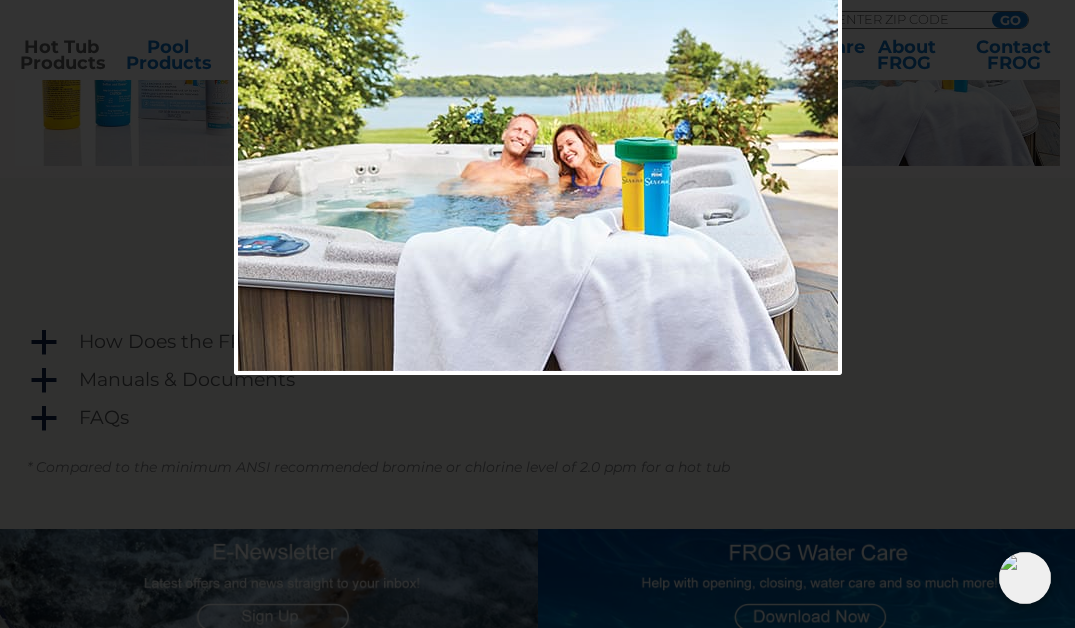 scroll, scrollTop: 1316, scrollLeft: 0, axis: vertical 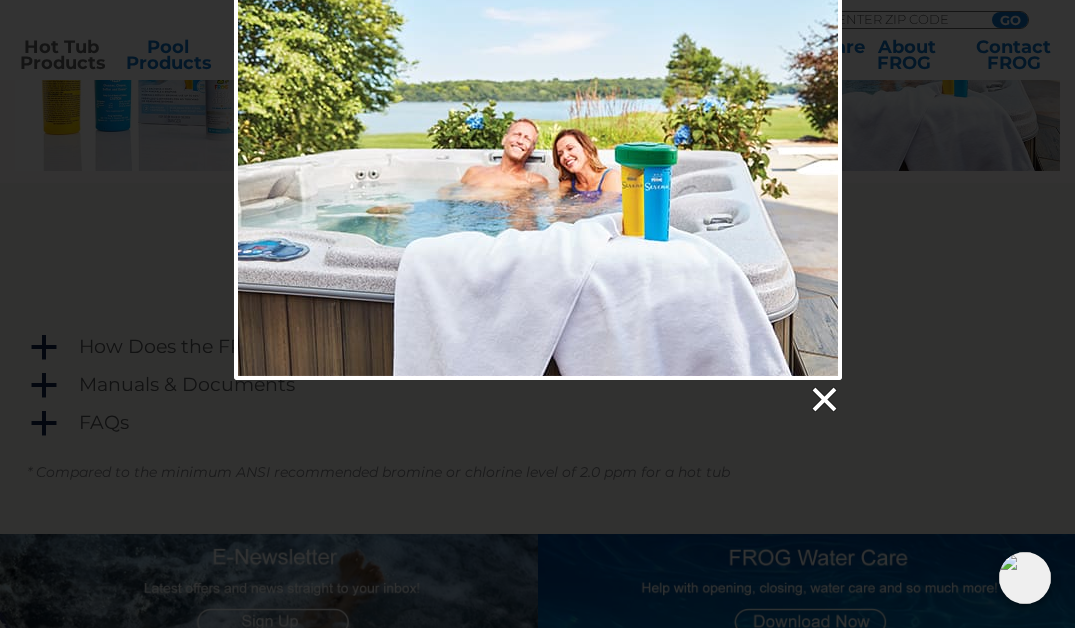 click at bounding box center [823, 400] 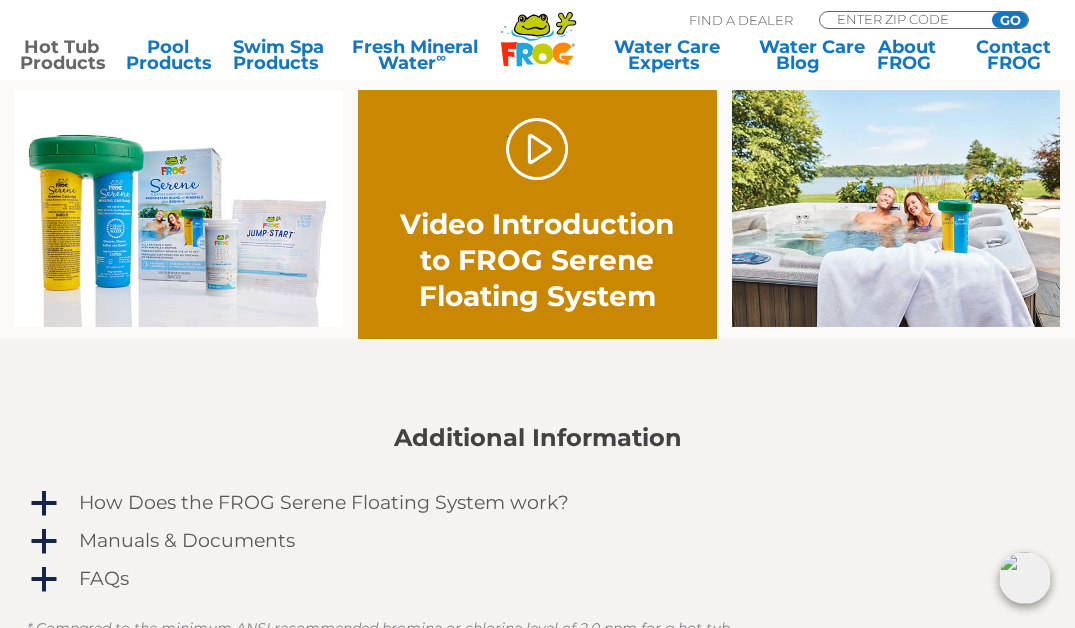 scroll, scrollTop: 1143, scrollLeft: 0, axis: vertical 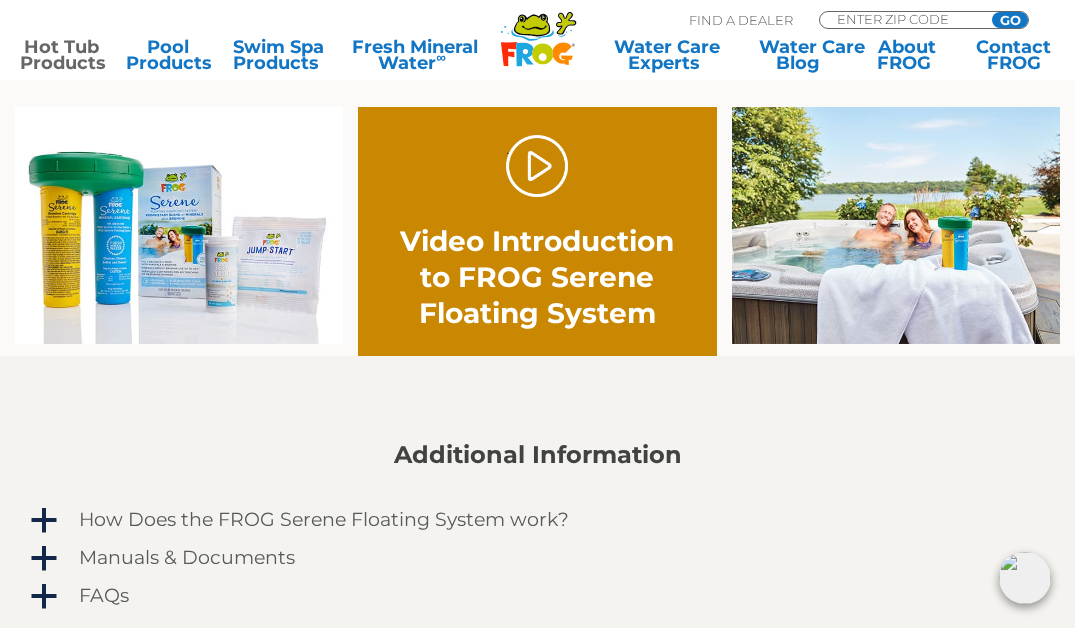click at bounding box center (179, 225) 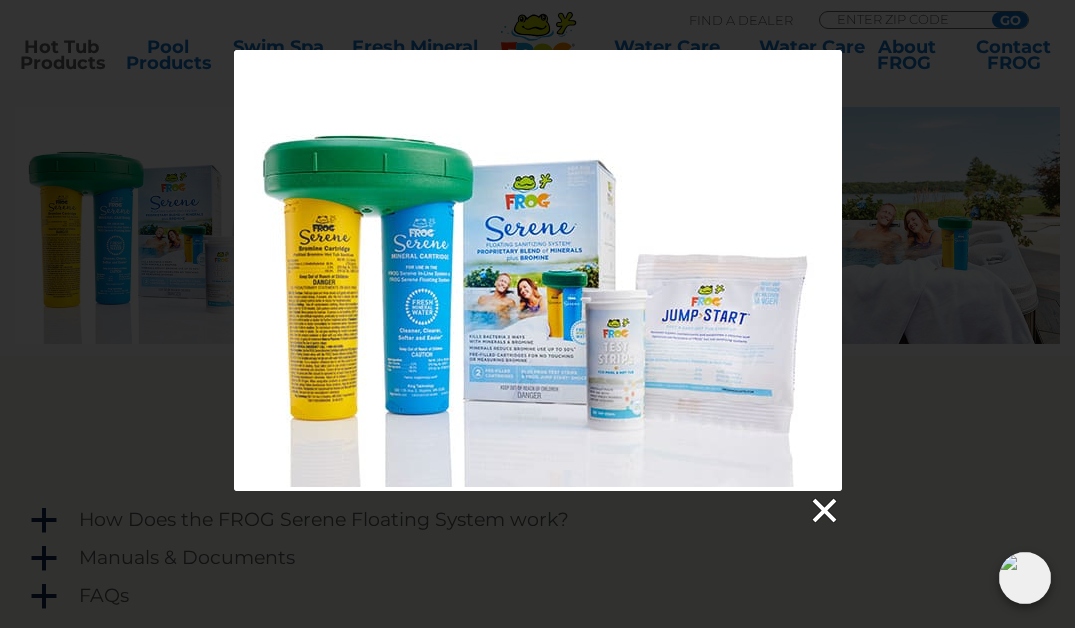click at bounding box center [823, 511] 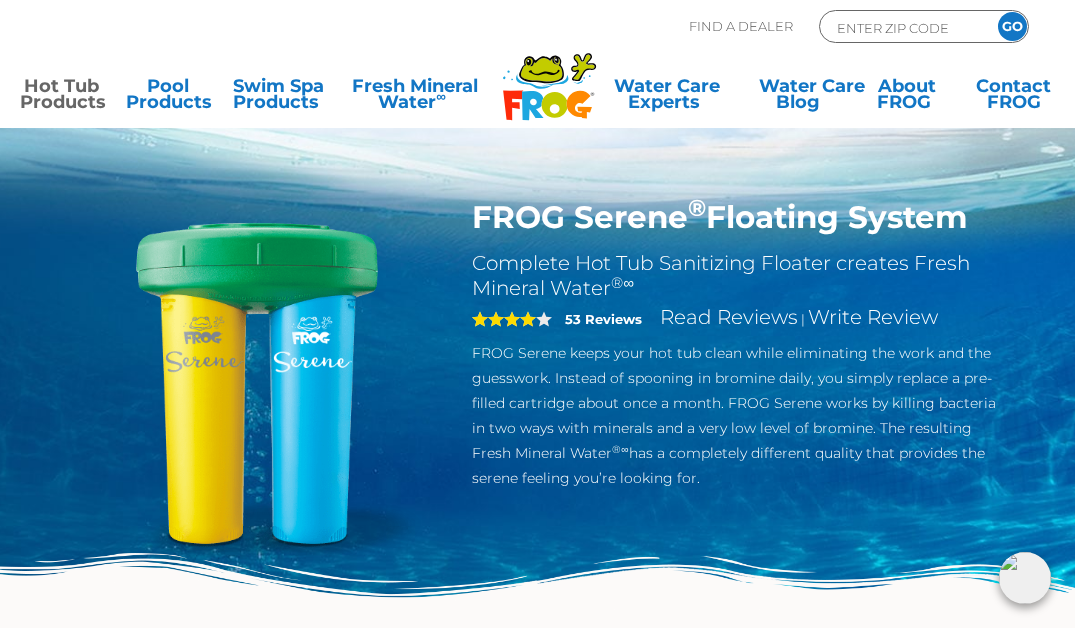 scroll, scrollTop: 0, scrollLeft: 0, axis: both 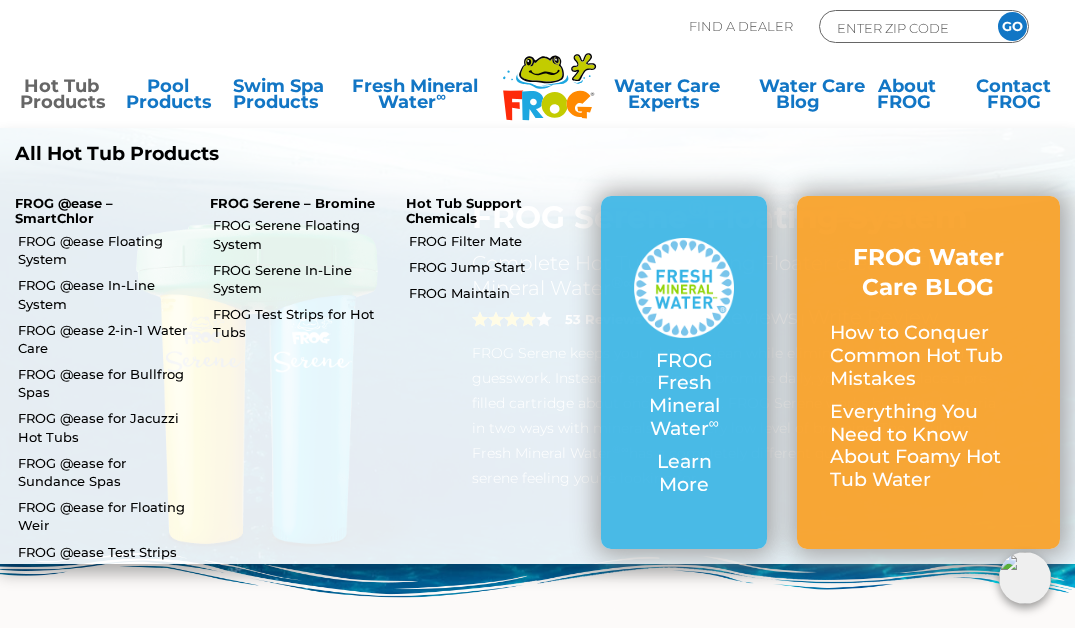 click on "Hot Tub  Products" at bounding box center (61, 98) 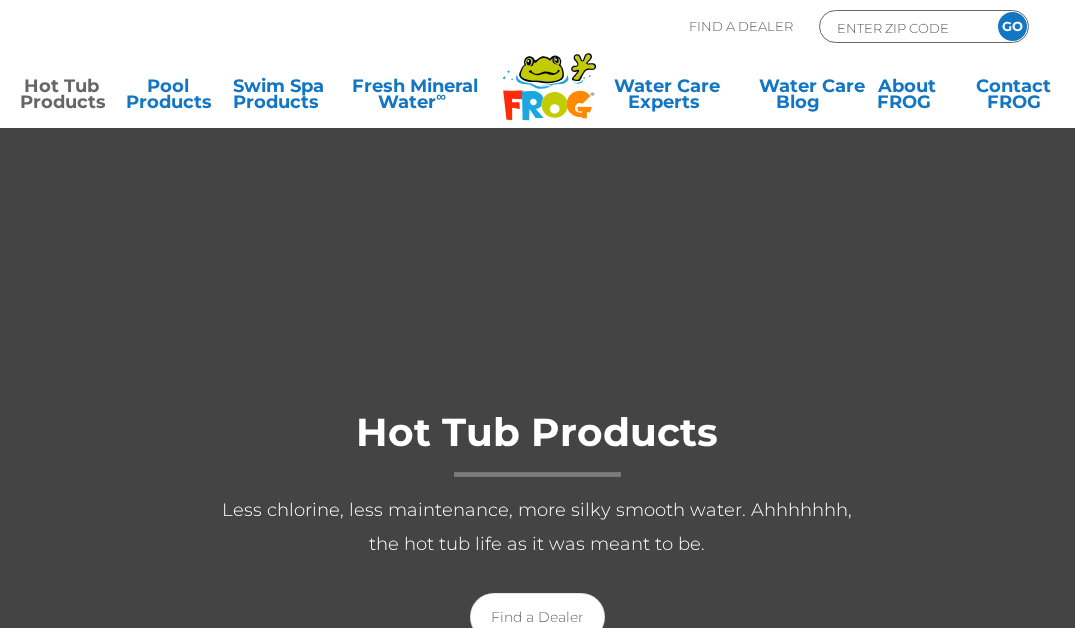 scroll, scrollTop: 0, scrollLeft: 0, axis: both 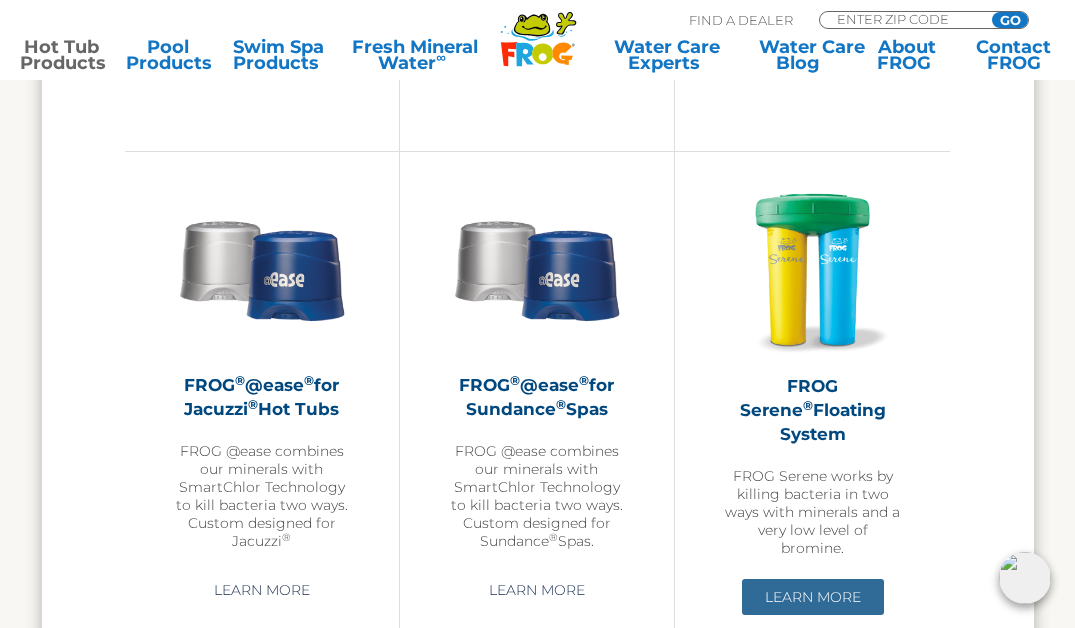 click on "Learn More" at bounding box center (813, 597) 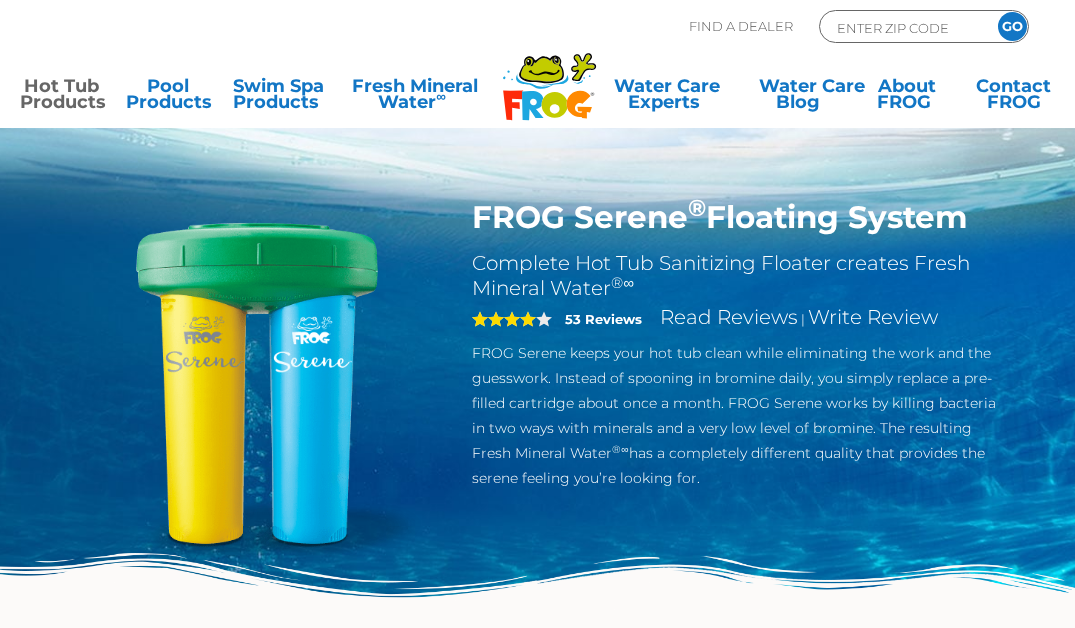 scroll, scrollTop: 0, scrollLeft: 0, axis: both 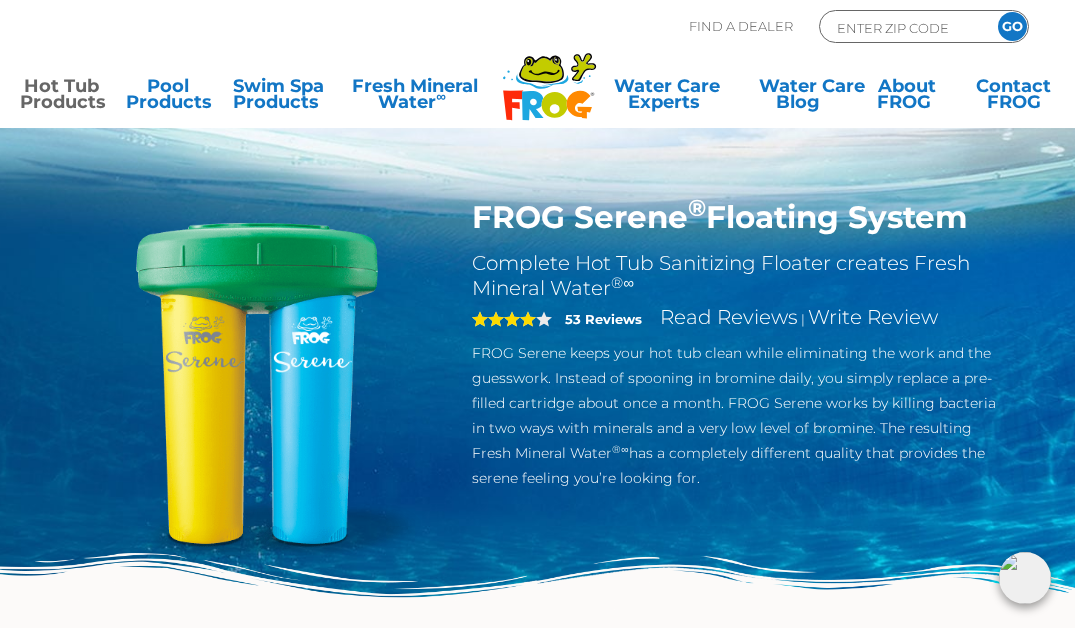click on ".st130{clip-path:url(#SVGID_2_);fill-rule:evenodd;clip-rule:evenodd;fill:#C3CC00;}
.st131{clip-path:url(#SVGID_2_);fill-rule:evenodd;clip-rule:evenodd;fill:#070606;}
.st132{clip-path:url(#SVGID_2_);fill:#FE2B09;}
.st133{clip-path:url(#SVGID_2_);fill:#1DA7E0;}
.st134{clip-path:url(#SVGID_2_);fill:#C3CC00;}
.st135{clip-path:url(#SVGID_2_);fill:#FF8900;}
.st136{clip-path:url(#SVGID_2_);fill-rule:evenodd;clip-rule:evenodd;fill:#1DA7E0;}
.st137{clip-path:url(#SVGID_2_);fill:#4D4D4D;}
.st138{clip-path:url(#SVGID_2_);fill-rule:evenodd;clip-rule:evenodd;fill:#FFFFFF;}
.st139{clip-path:url(#SVGID_2_);fill:#070606;}" 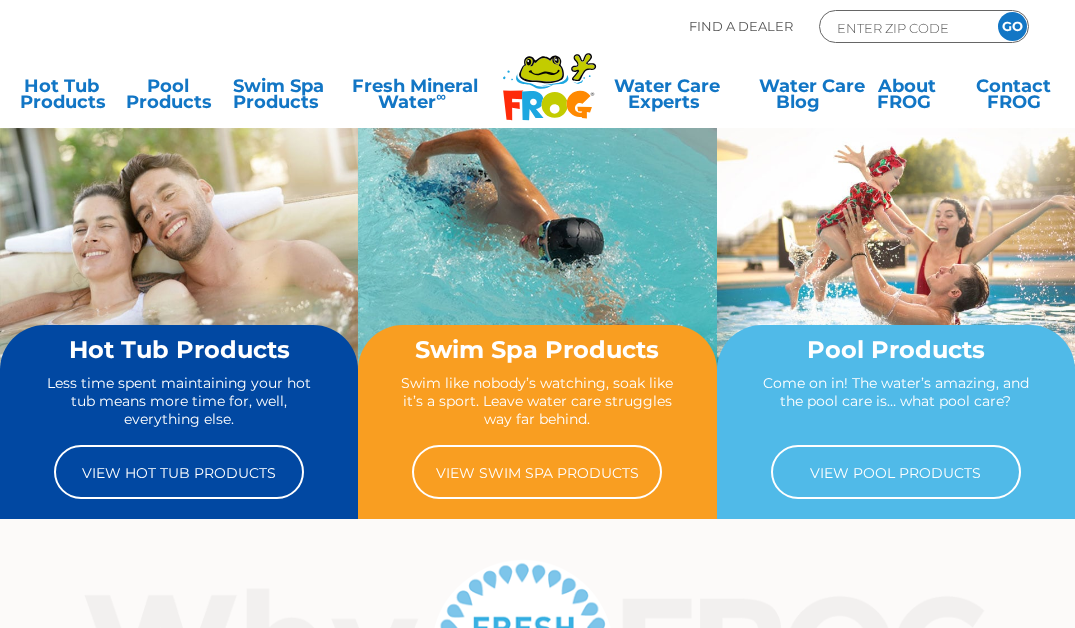 scroll, scrollTop: 0, scrollLeft: 0, axis: both 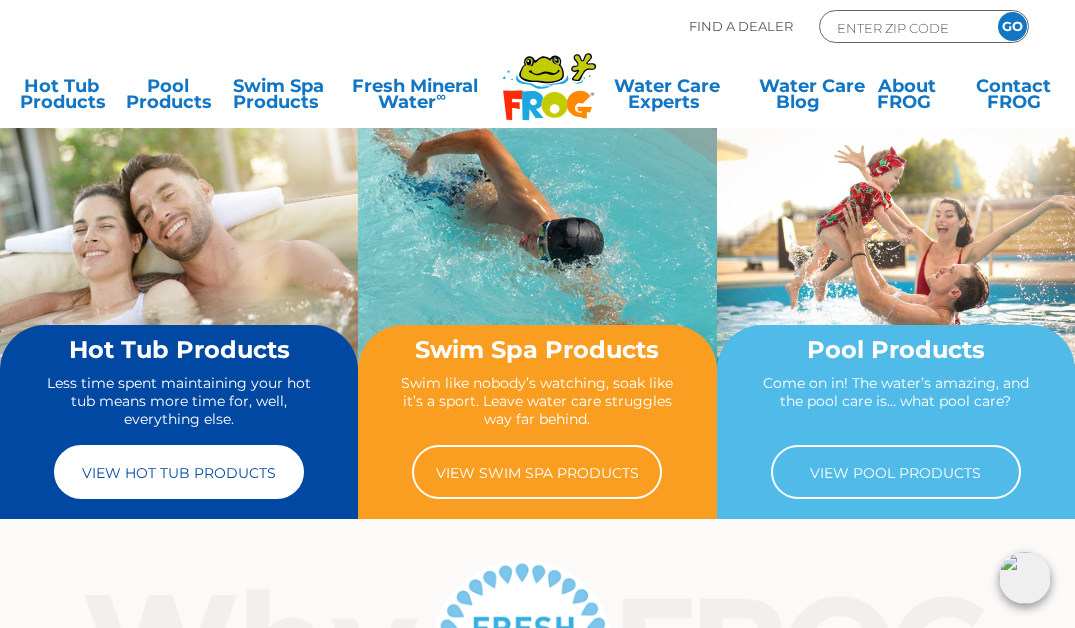 click on "View Hot Tub Products" at bounding box center [179, 472] 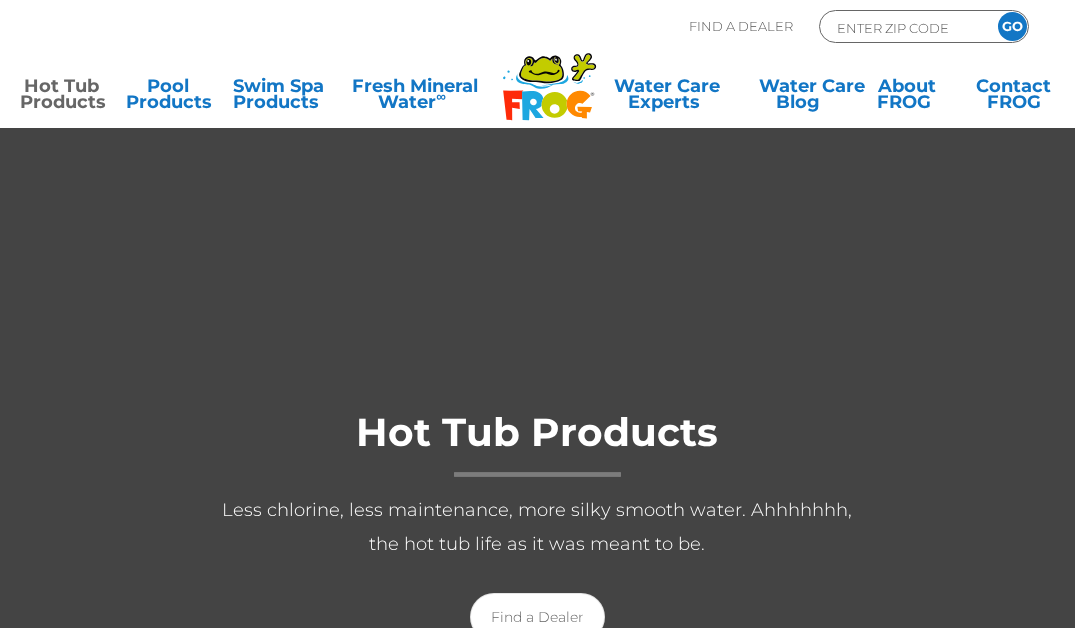 scroll, scrollTop: 0, scrollLeft: 0, axis: both 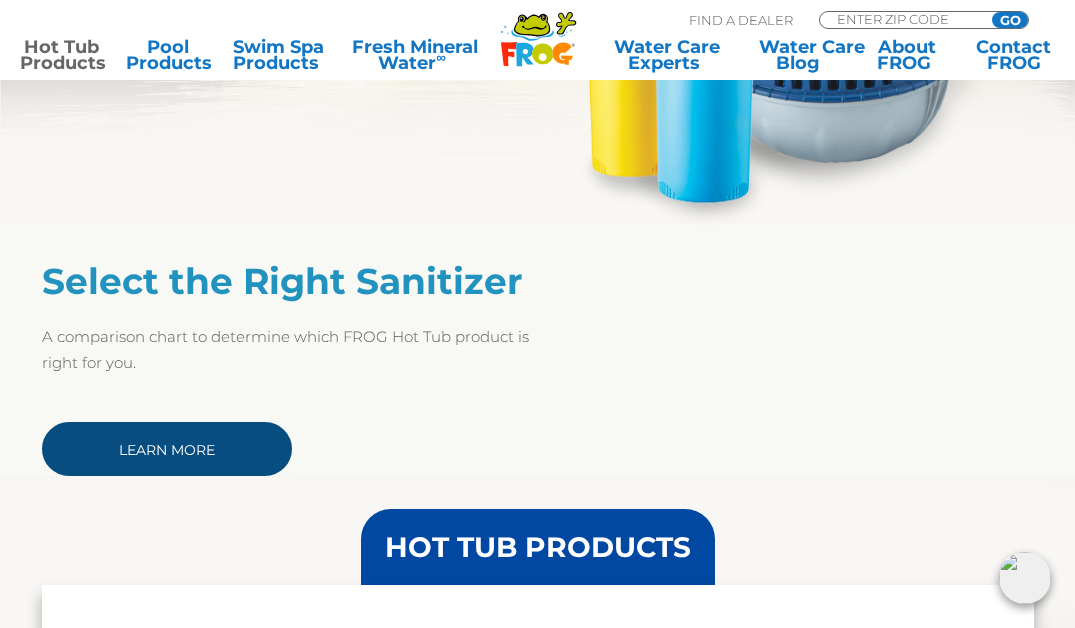 click on "Learn More" at bounding box center [167, 449] 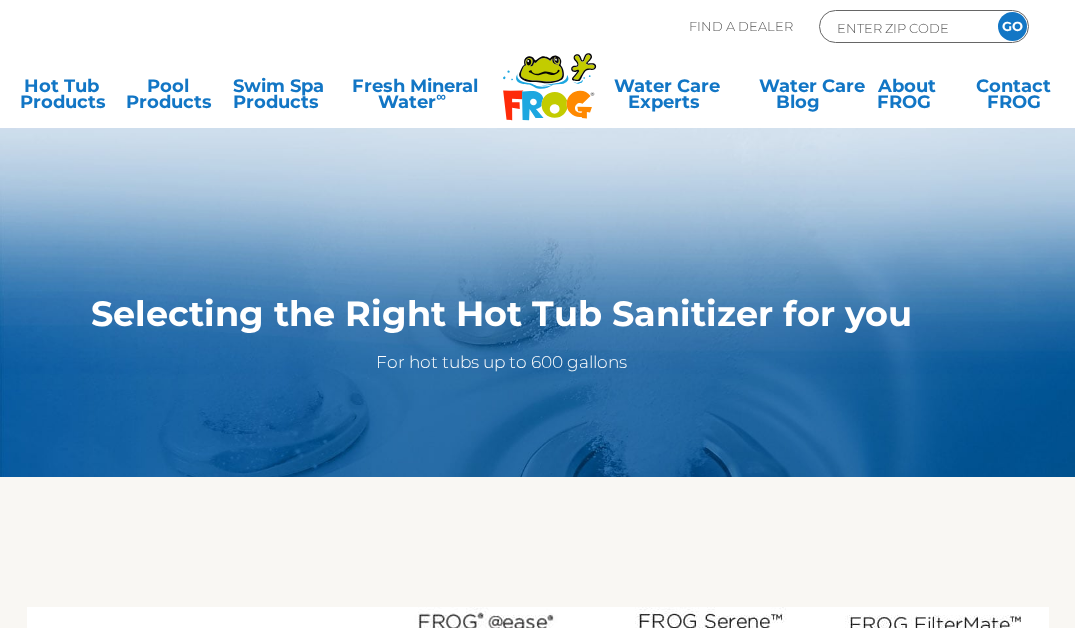 scroll, scrollTop: 0, scrollLeft: 0, axis: both 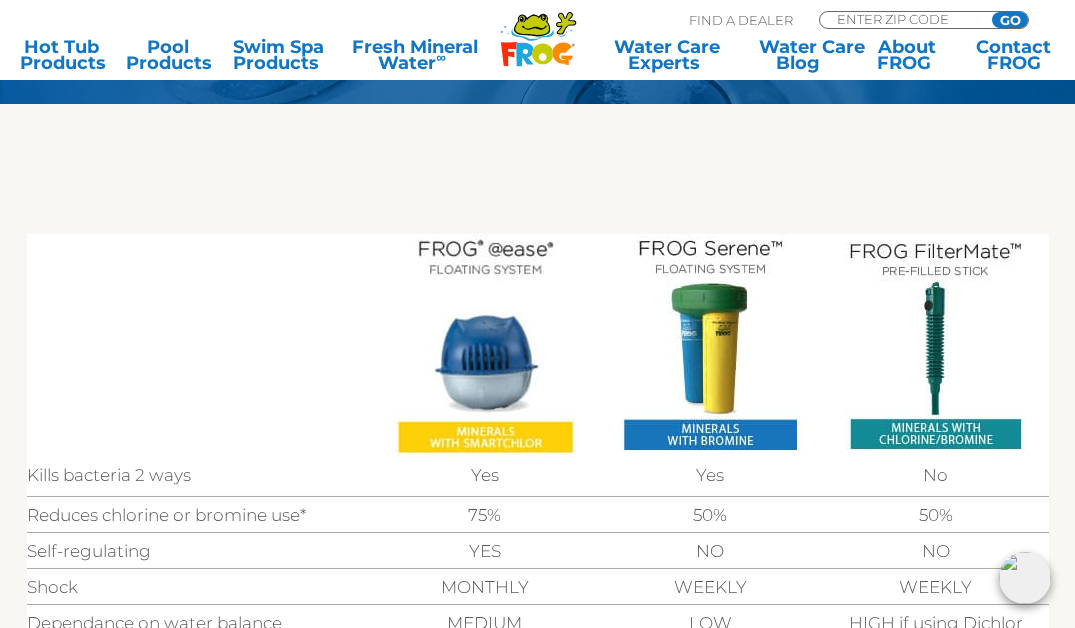 click at bounding box center (710, 346) 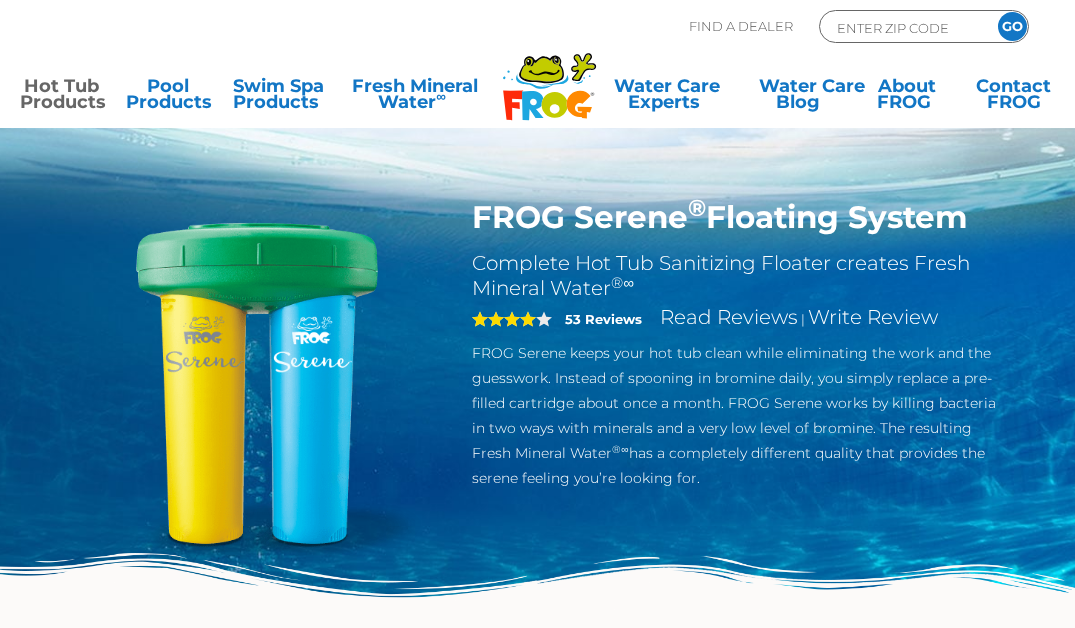scroll, scrollTop: 0, scrollLeft: 0, axis: both 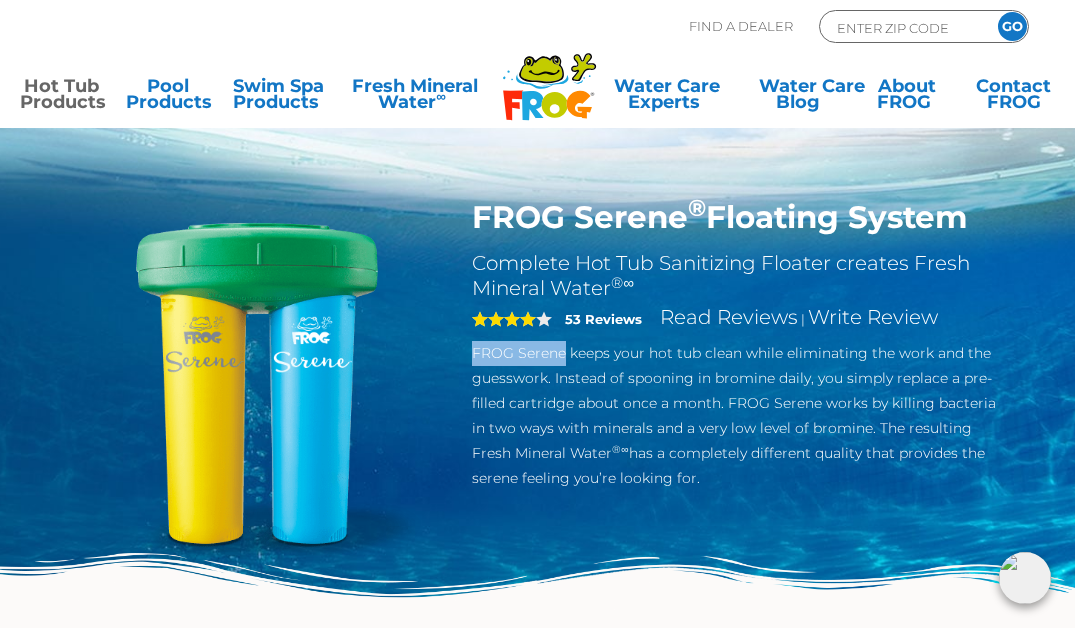 drag, startPoint x: 474, startPoint y: 352, endPoint x: 542, endPoint y: 361, distance: 68.593 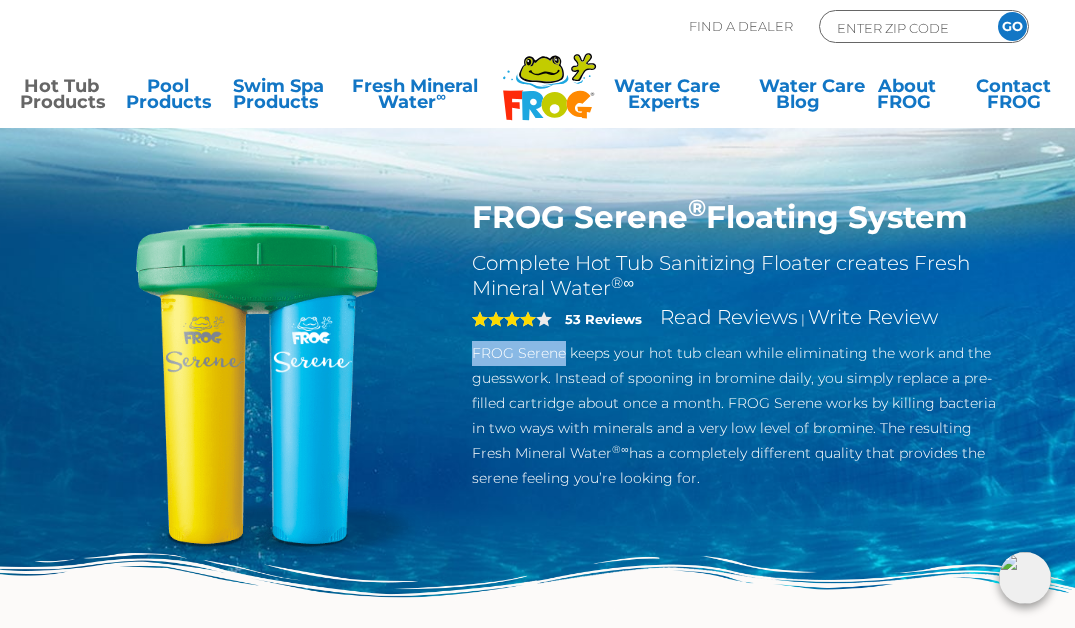 click on "FROG Serene keeps your hot tub clean while eliminating the work and the guesswork. Instead of spooning in bromine daily, you simply replace a pre-filled cartridge about once a month. FROG Serene works by killing bacteria in two ways with minerals and a very low level of bromine. The resulting Fresh Mineral Water ®∞  has a completely different quality that provides the serene feeling you’re looking for." at bounding box center [737, 416] 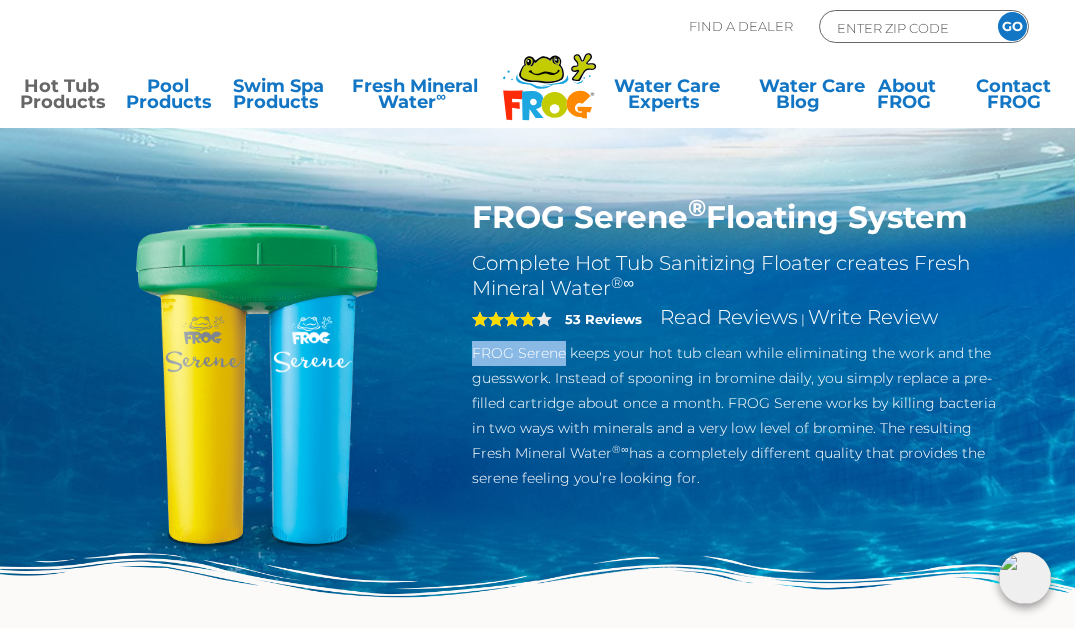 copy on "FROG Serene" 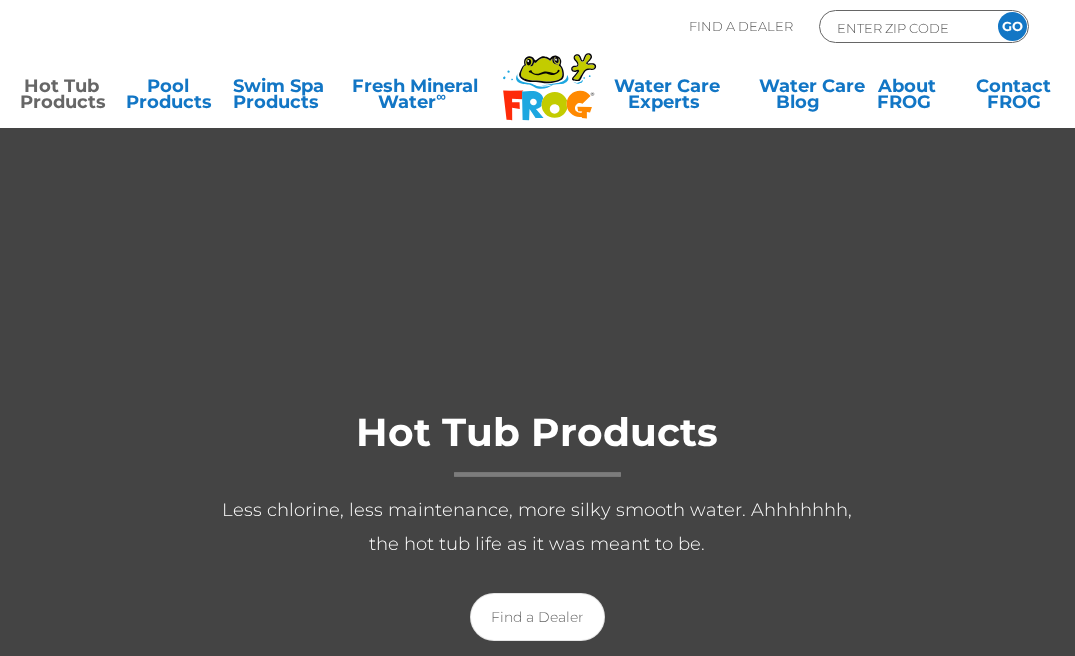 scroll, scrollTop: 0, scrollLeft: 0, axis: both 